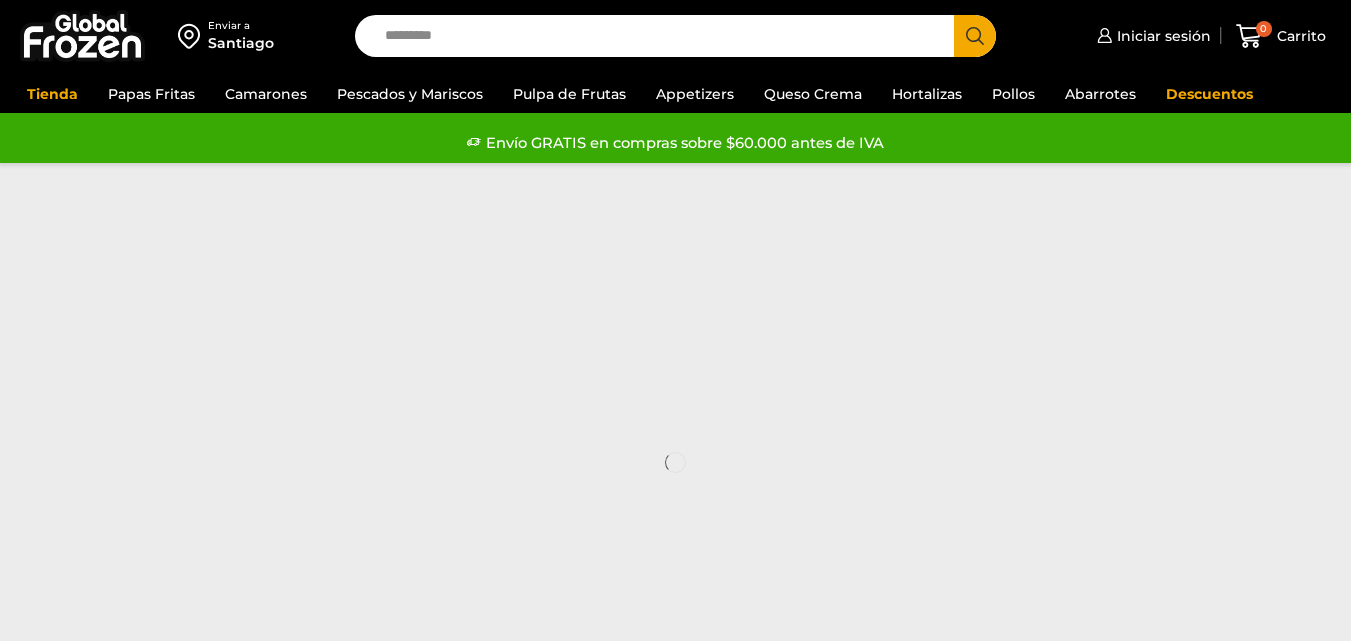scroll, scrollTop: 0, scrollLeft: 0, axis: both 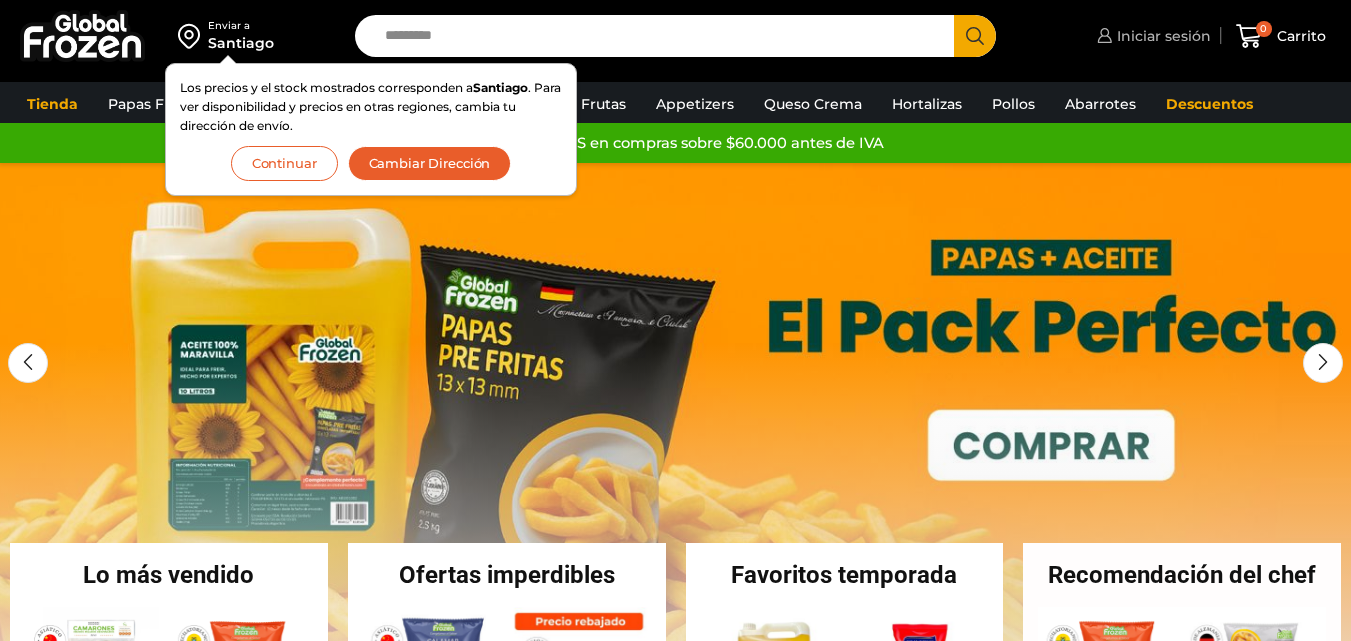 click on "Iniciar sesión" at bounding box center (1161, 36) 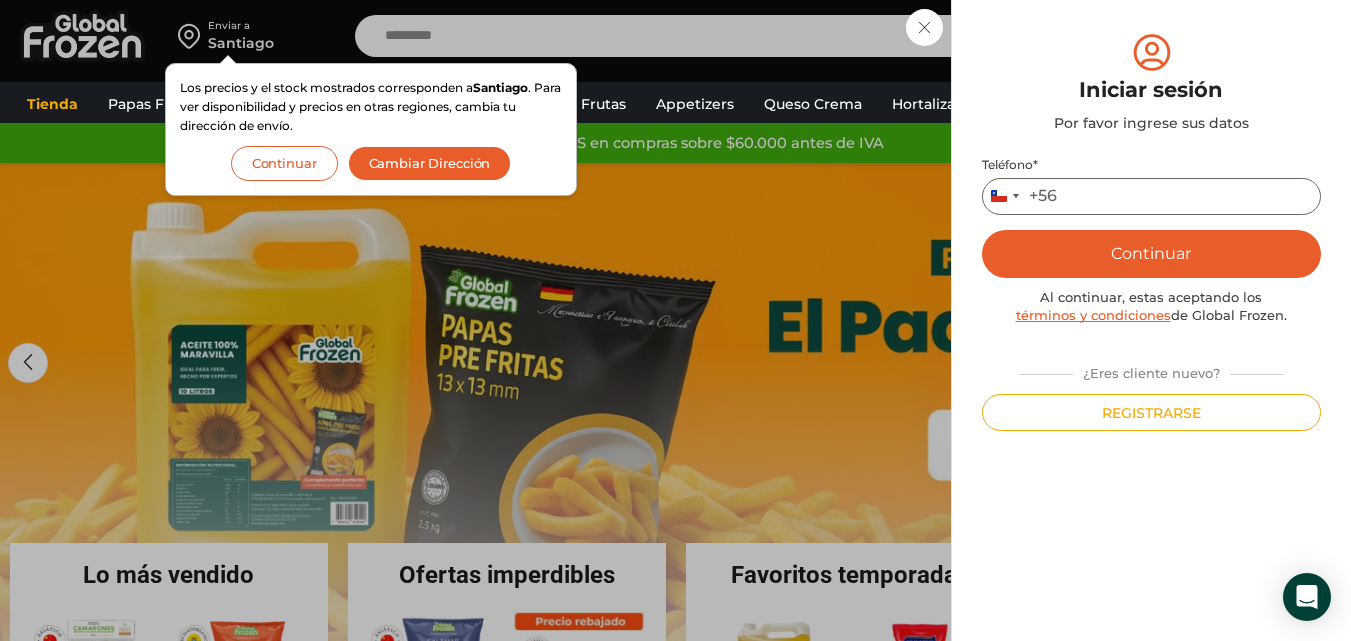 click on "Teléfono
*" at bounding box center [1151, 196] 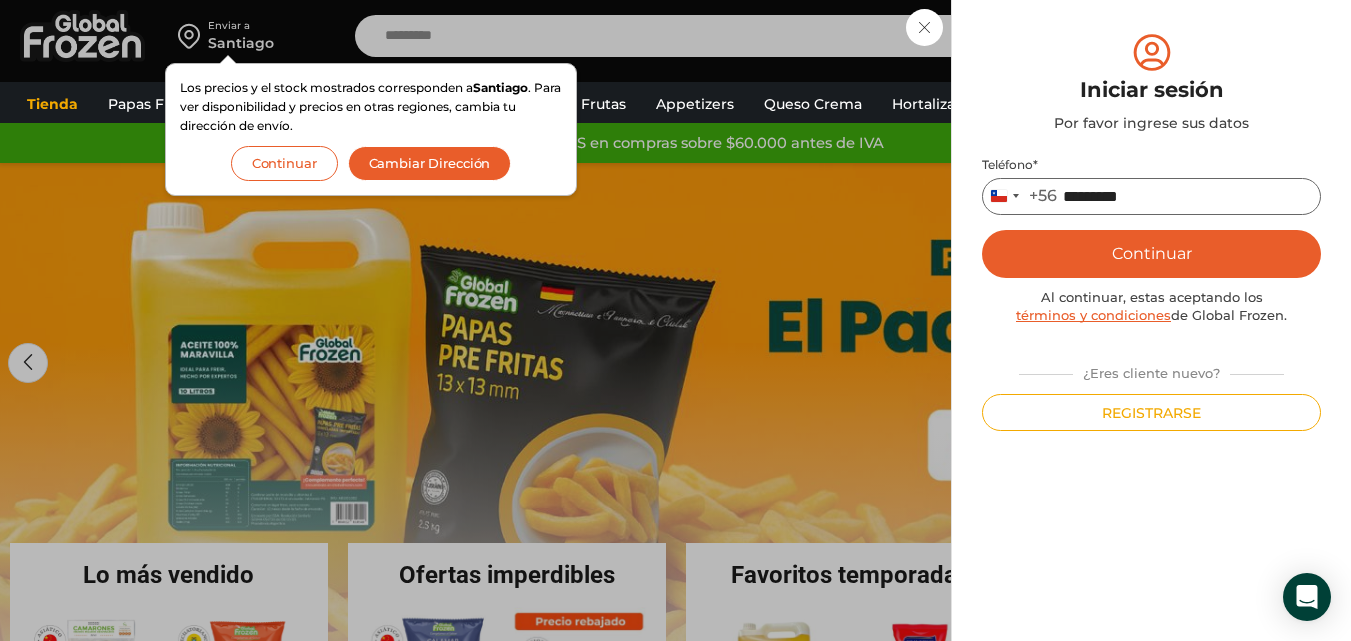 type on "*********" 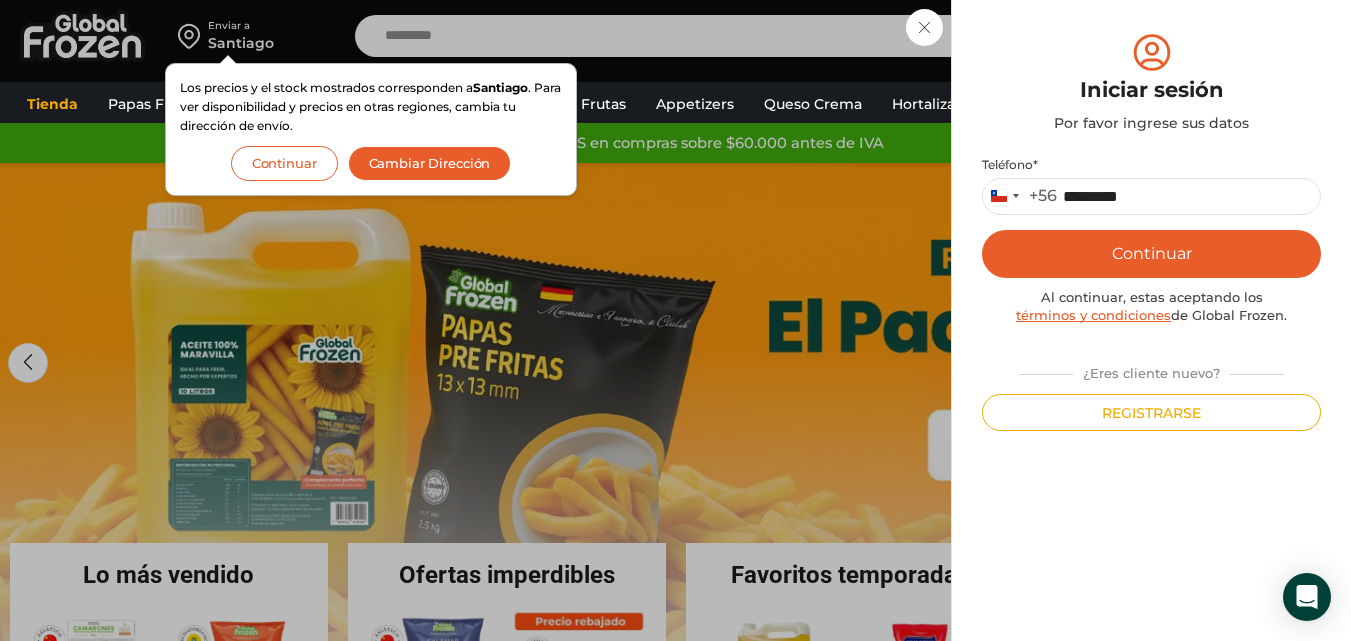 click on "Continuar" at bounding box center (1151, 254) 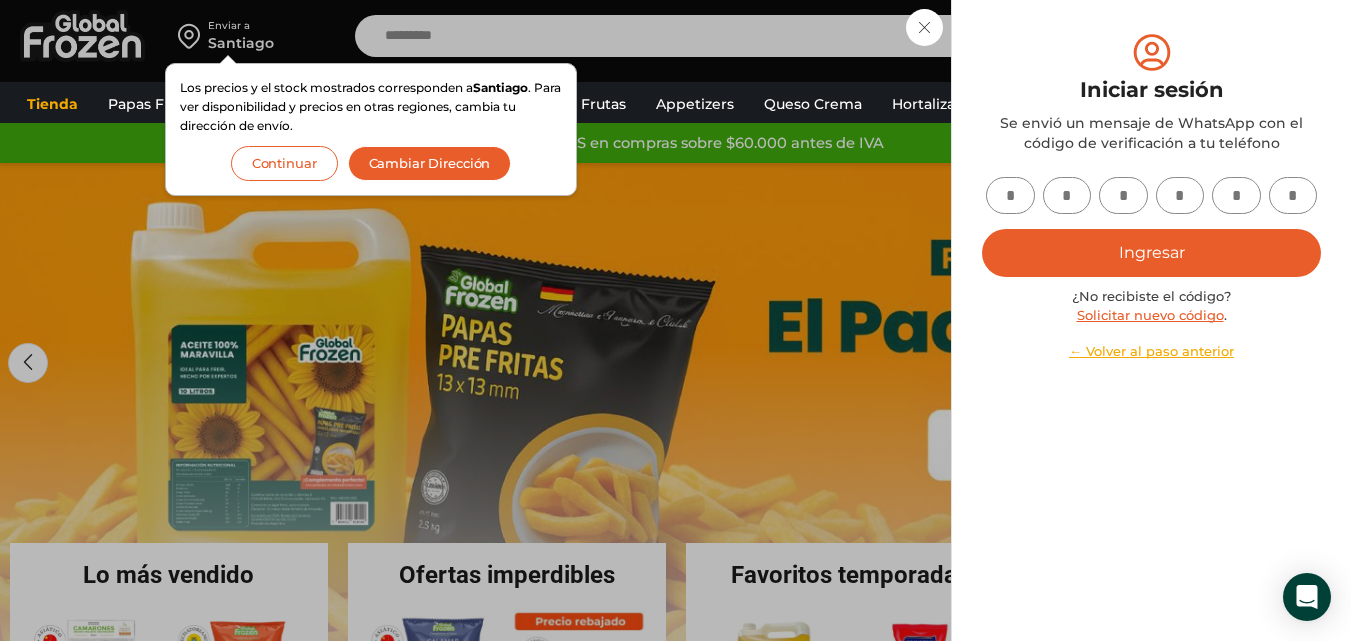click at bounding box center [1010, 195] 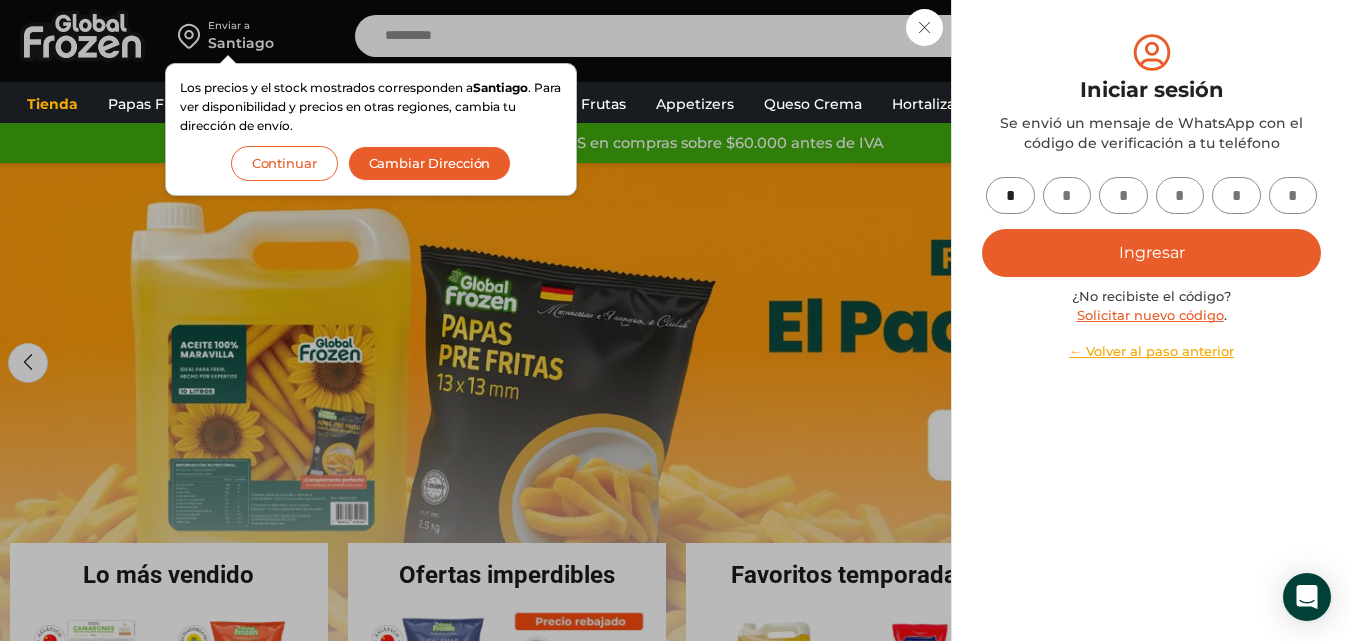 type on "*" 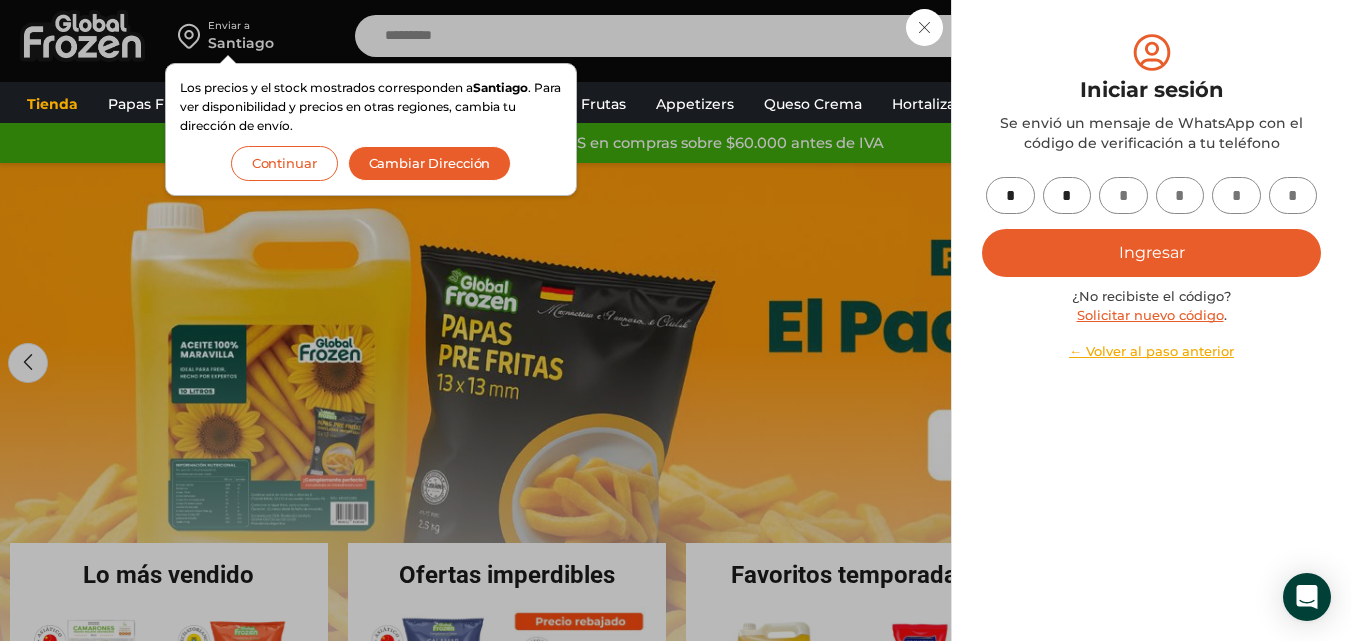 type on "*" 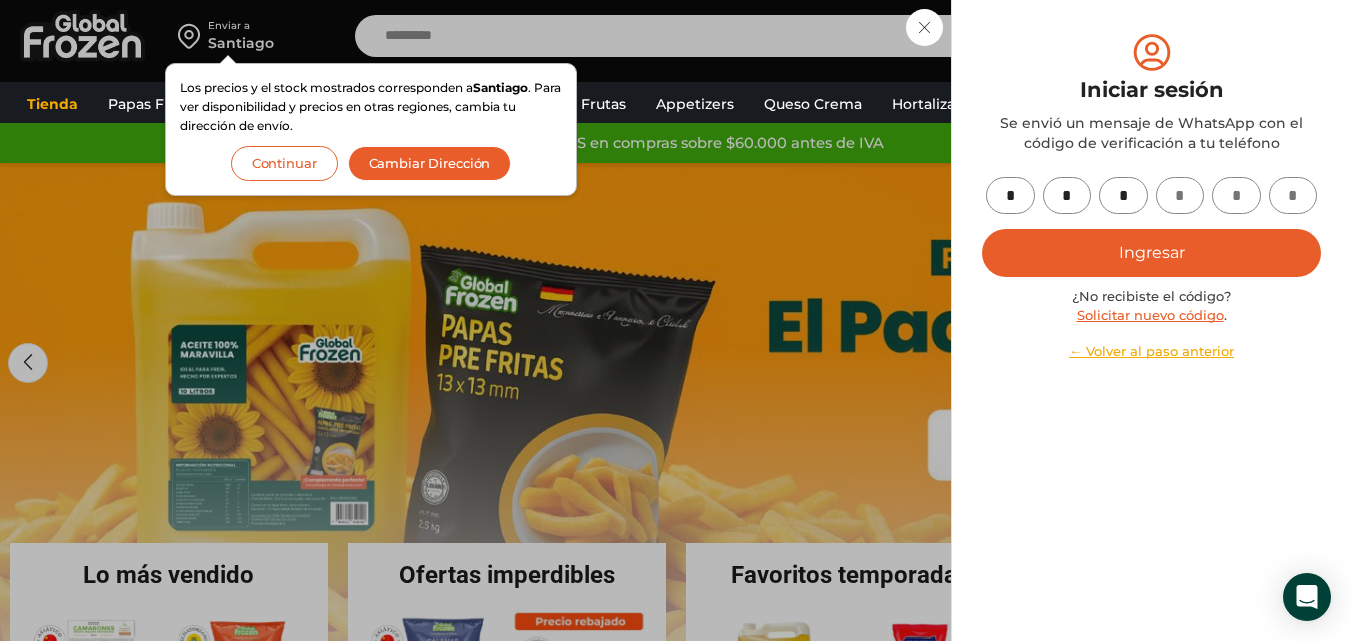 type on "*" 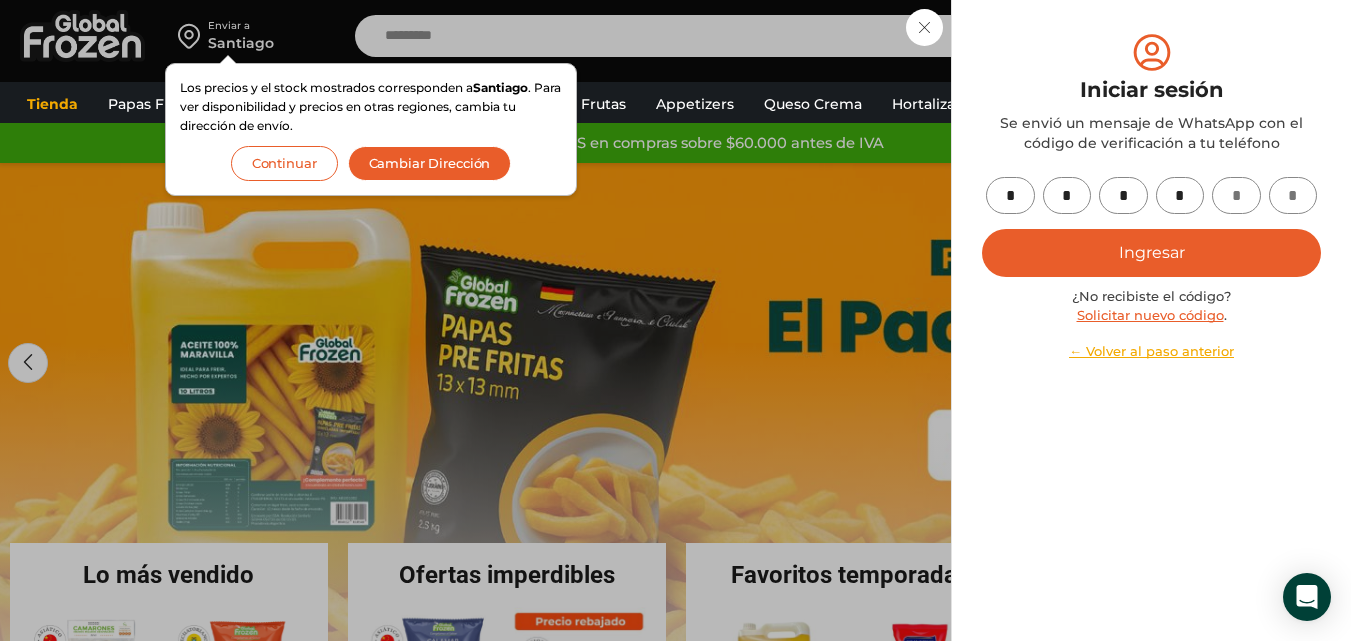 type on "*" 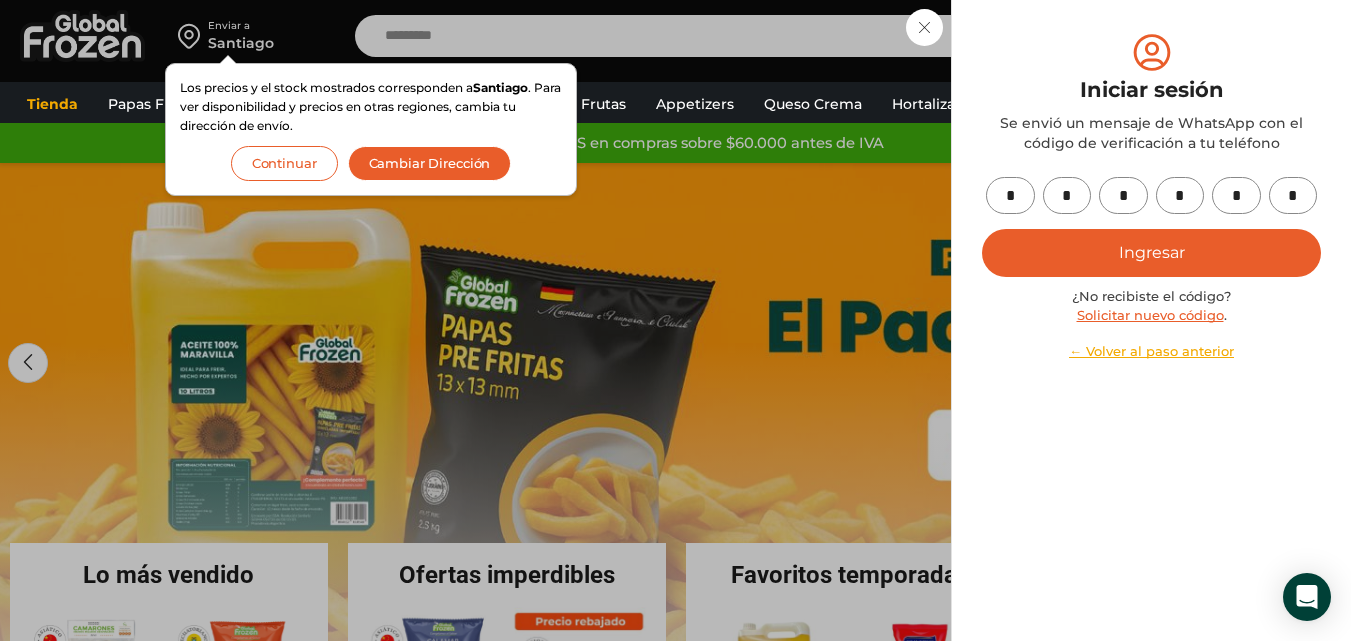 type on "*" 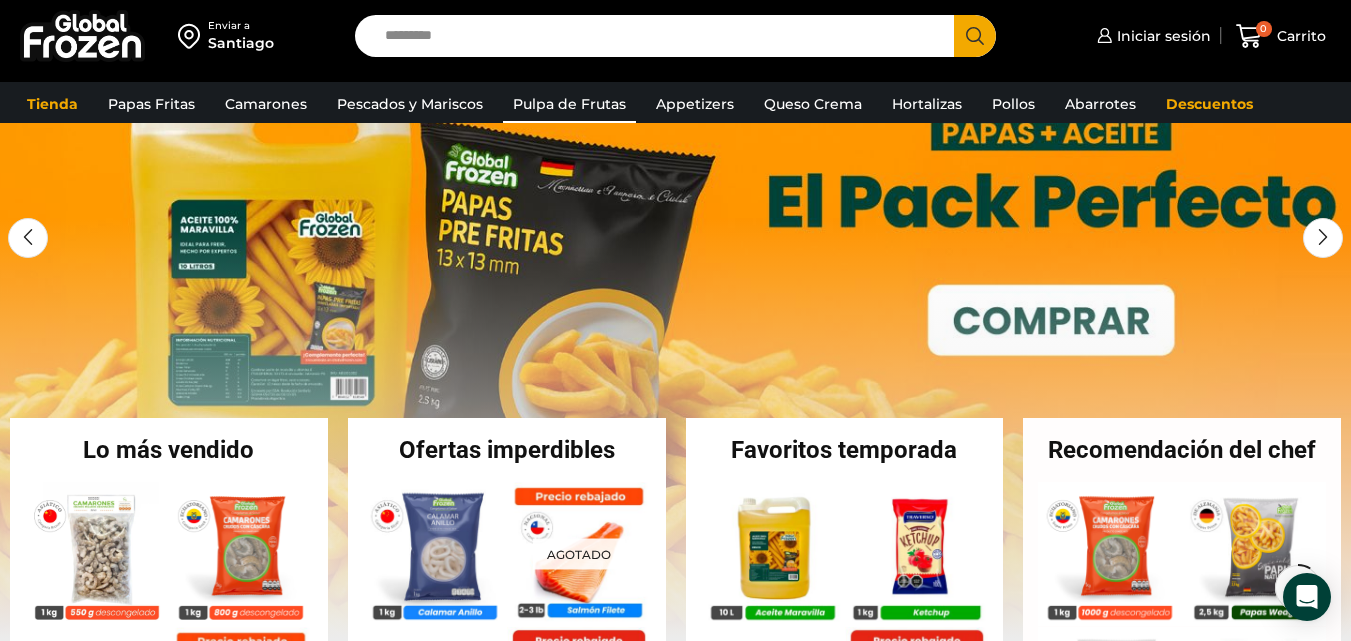 scroll, scrollTop: 100, scrollLeft: 0, axis: vertical 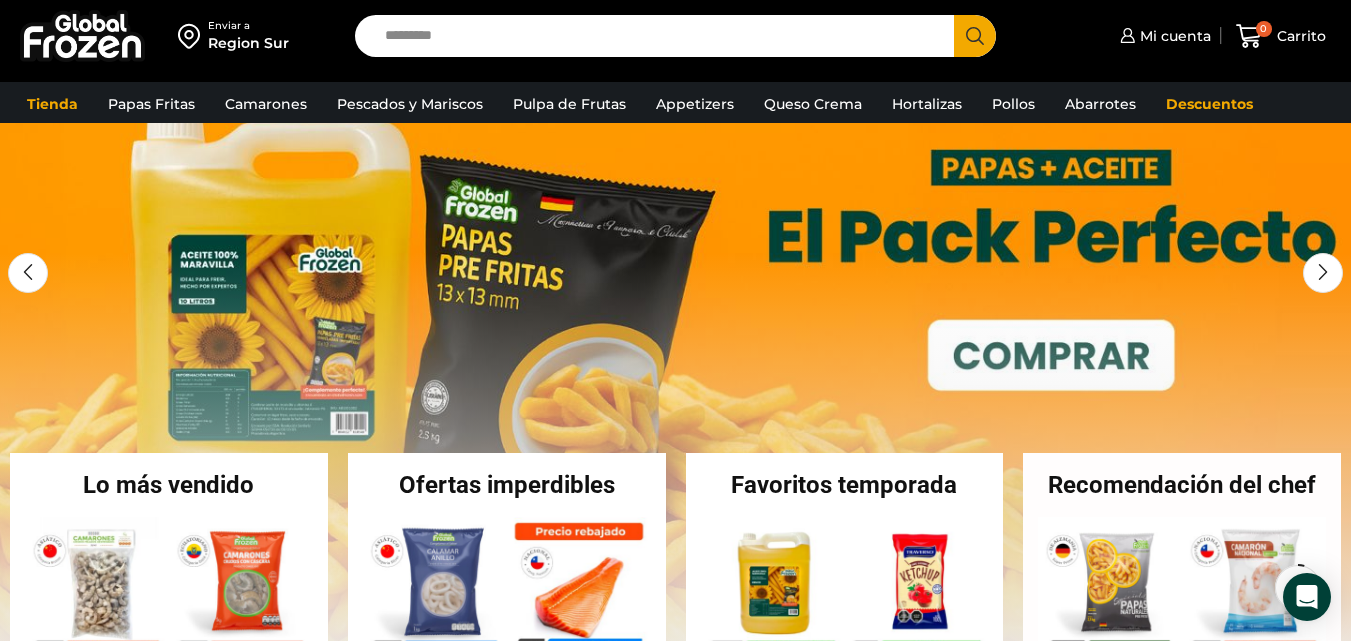 click on "Search input" at bounding box center [659, 36] 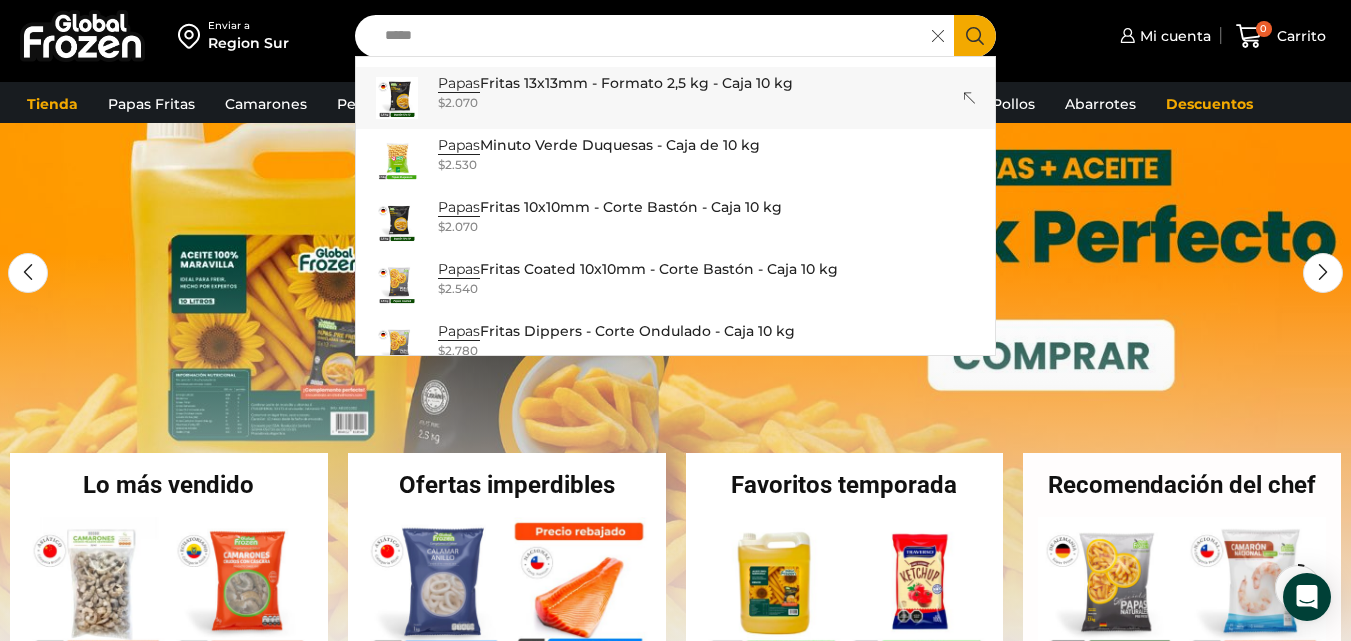 type on "*****" 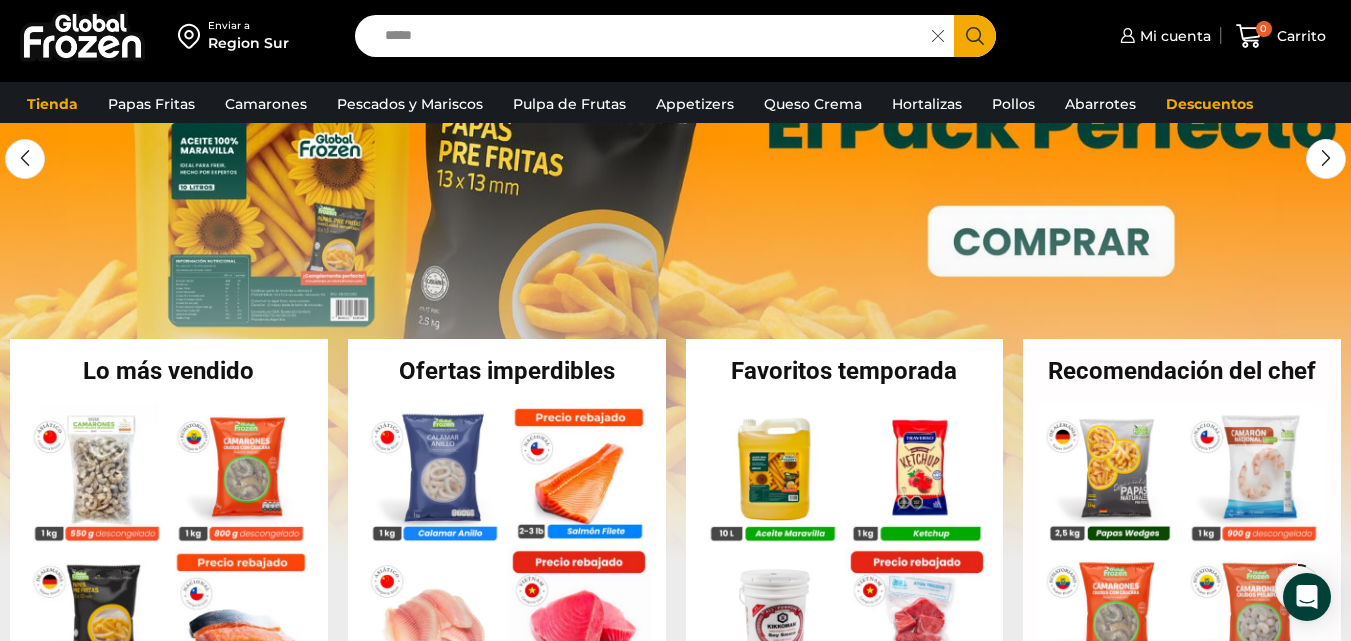 scroll, scrollTop: 100, scrollLeft: 0, axis: vertical 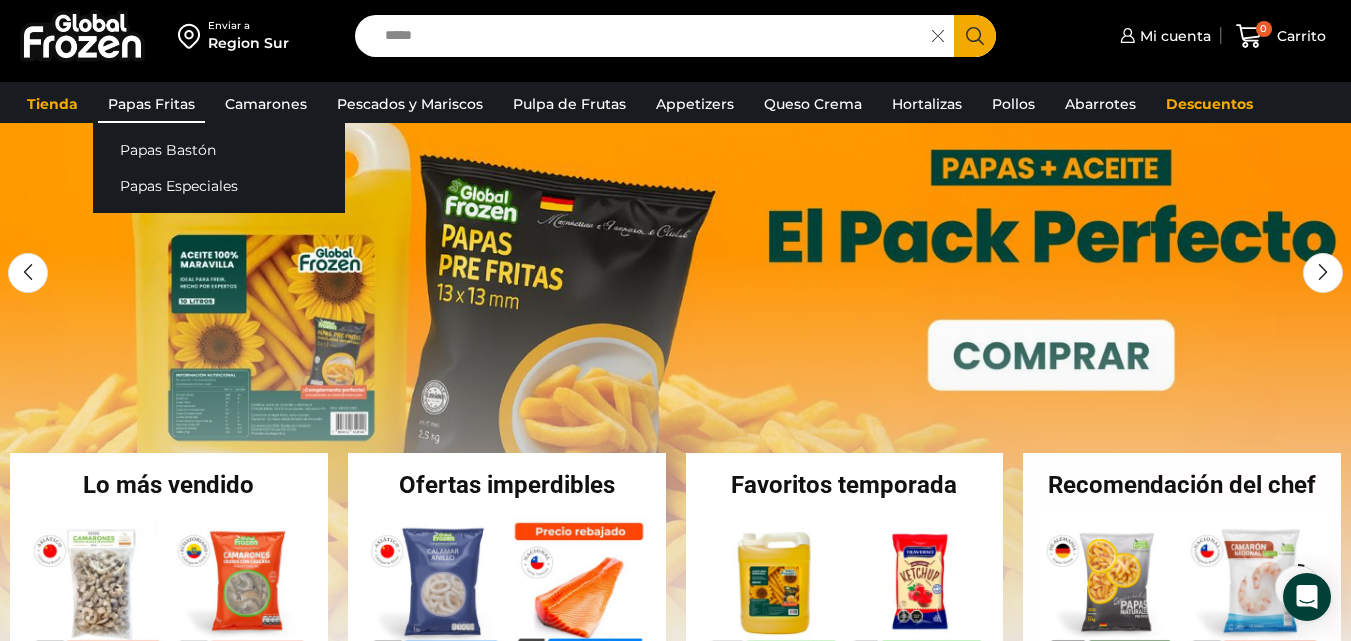 click on "Papas Fritas" at bounding box center (151, 104) 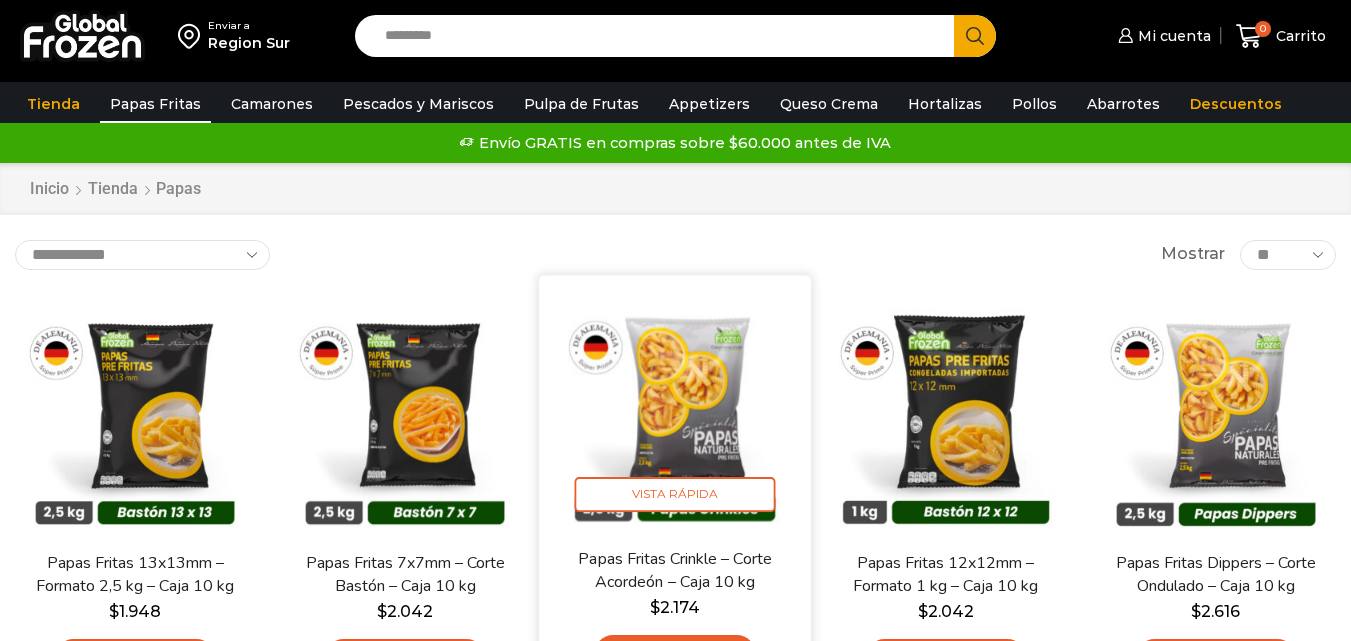 scroll, scrollTop: 0, scrollLeft: 0, axis: both 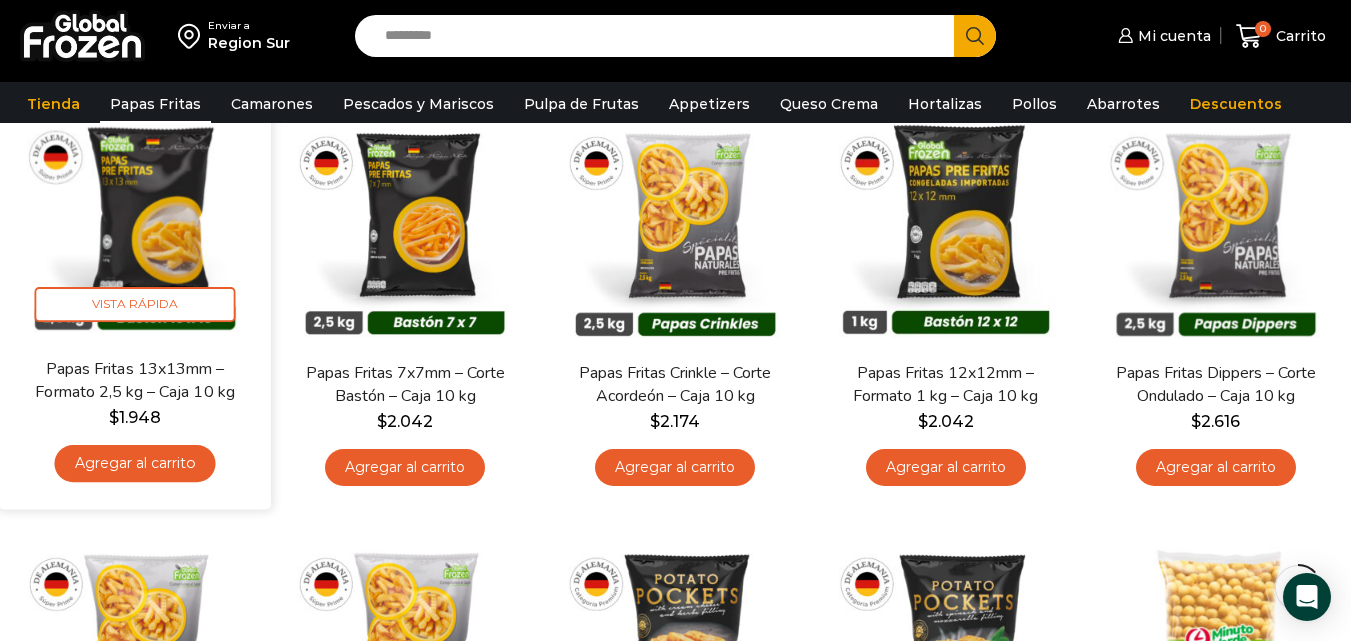click on "Agregar al carrito" at bounding box center [135, 463] 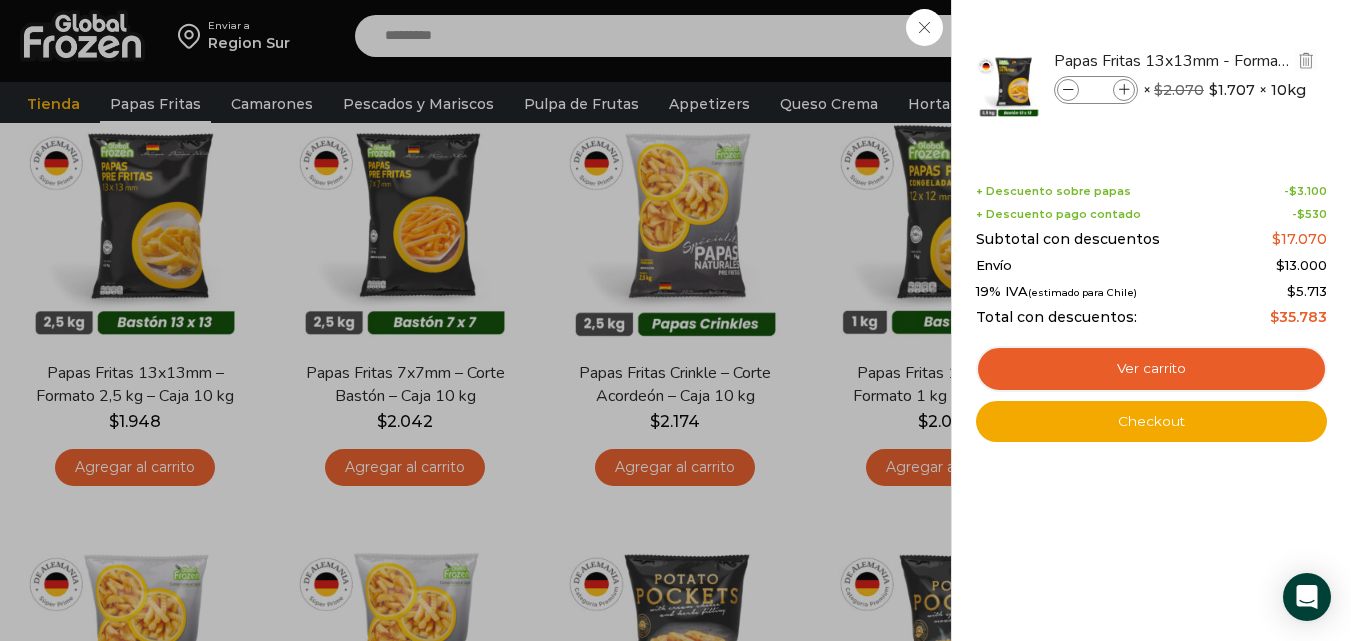 click at bounding box center (1124, 90) 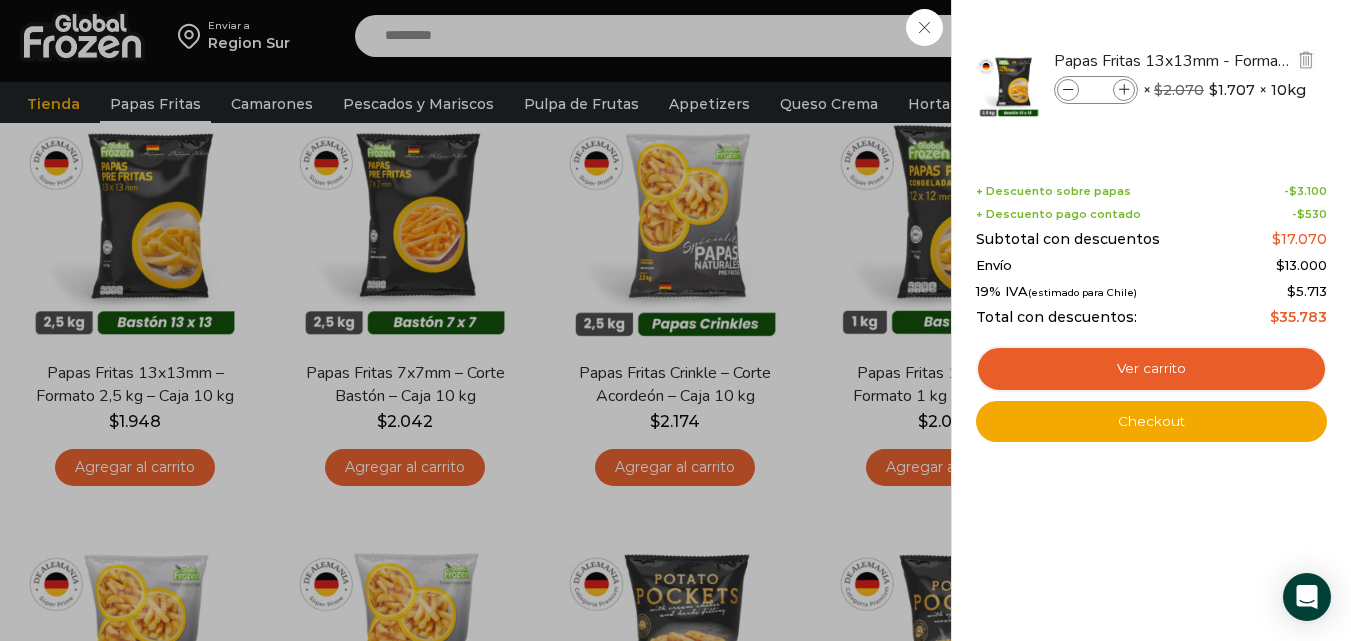 click at bounding box center (1124, 90) 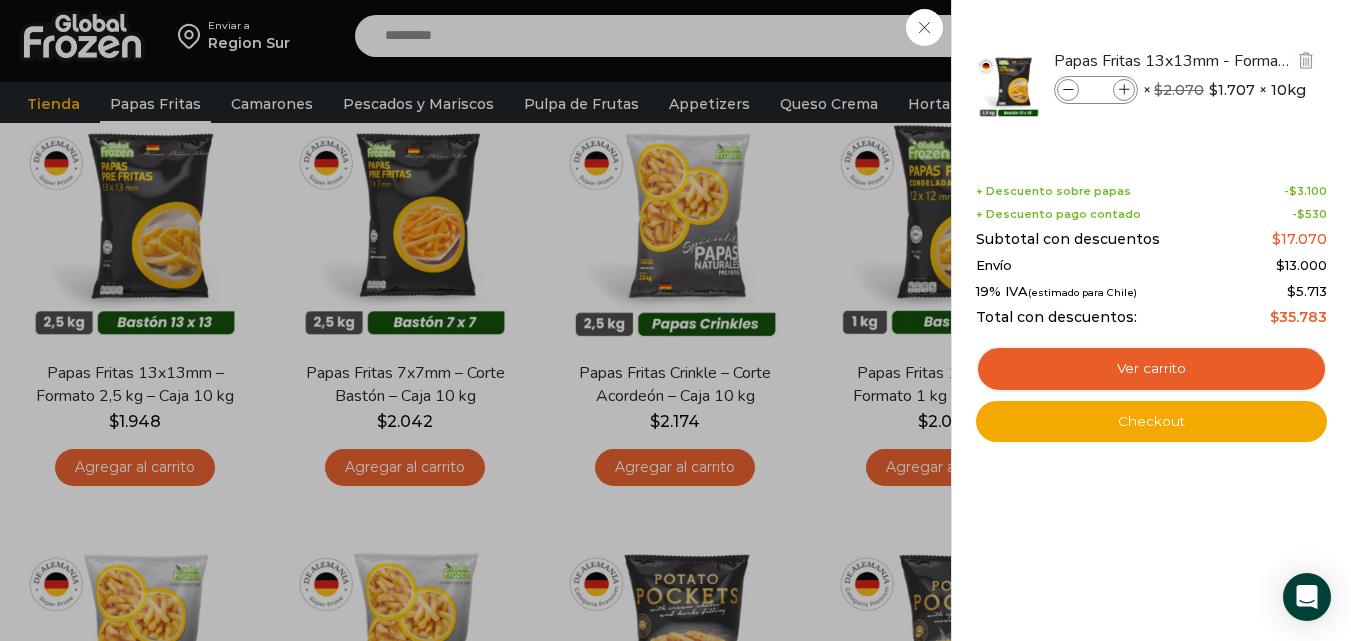 click at bounding box center [1124, 90] 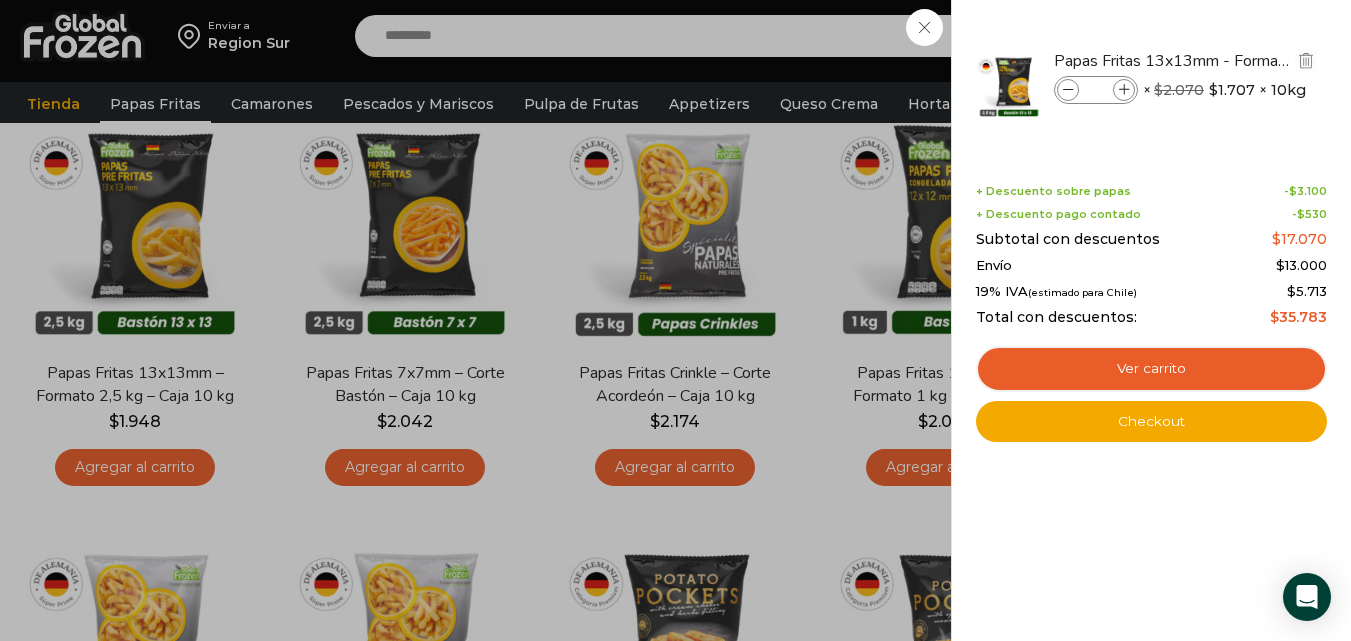 type on "*" 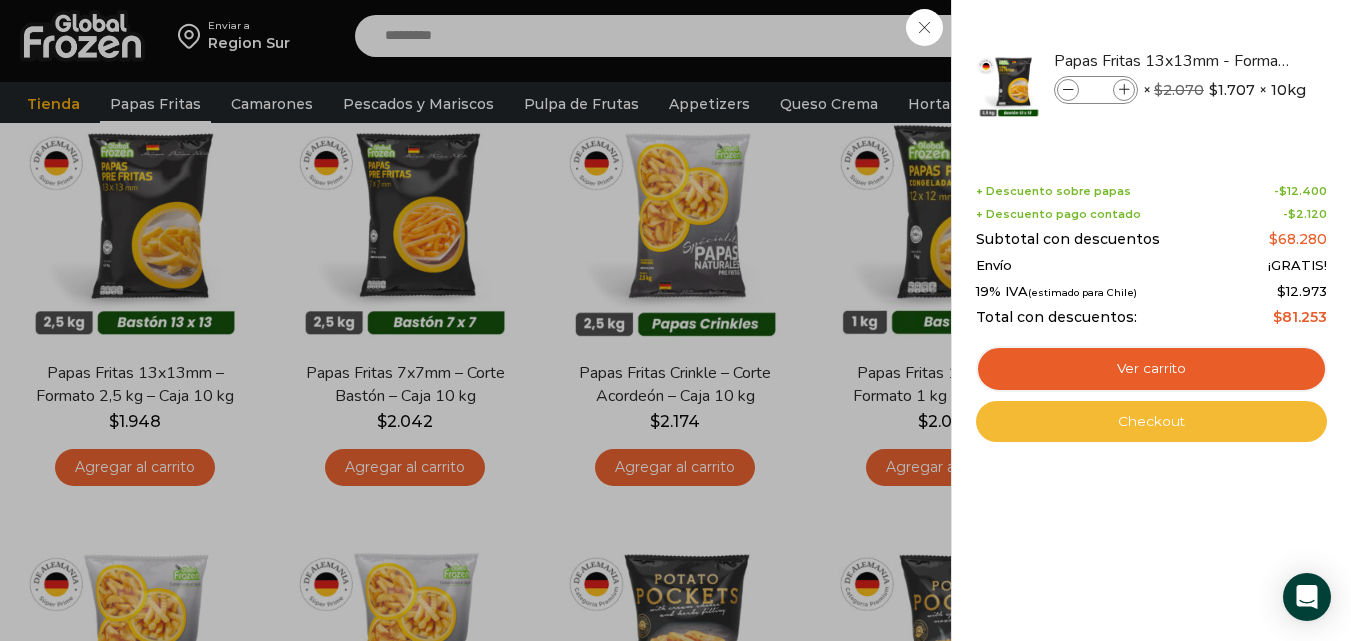 click on "Checkout" at bounding box center [1151, 422] 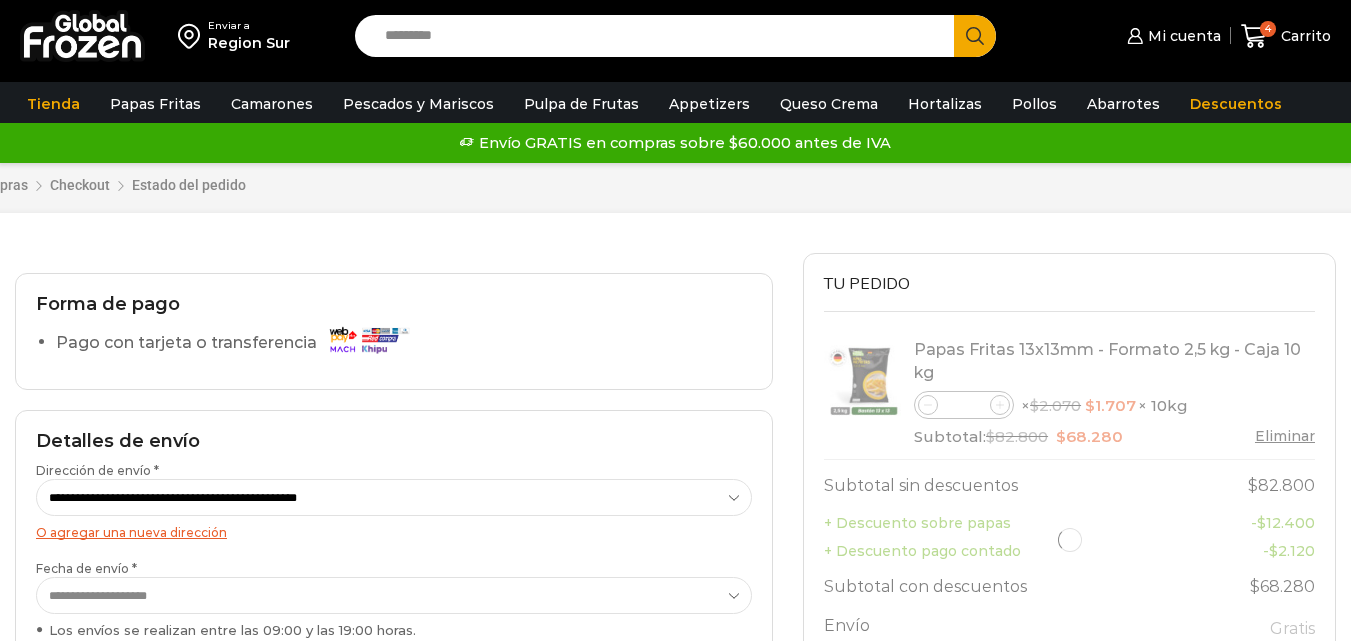 scroll, scrollTop: 0, scrollLeft: 0, axis: both 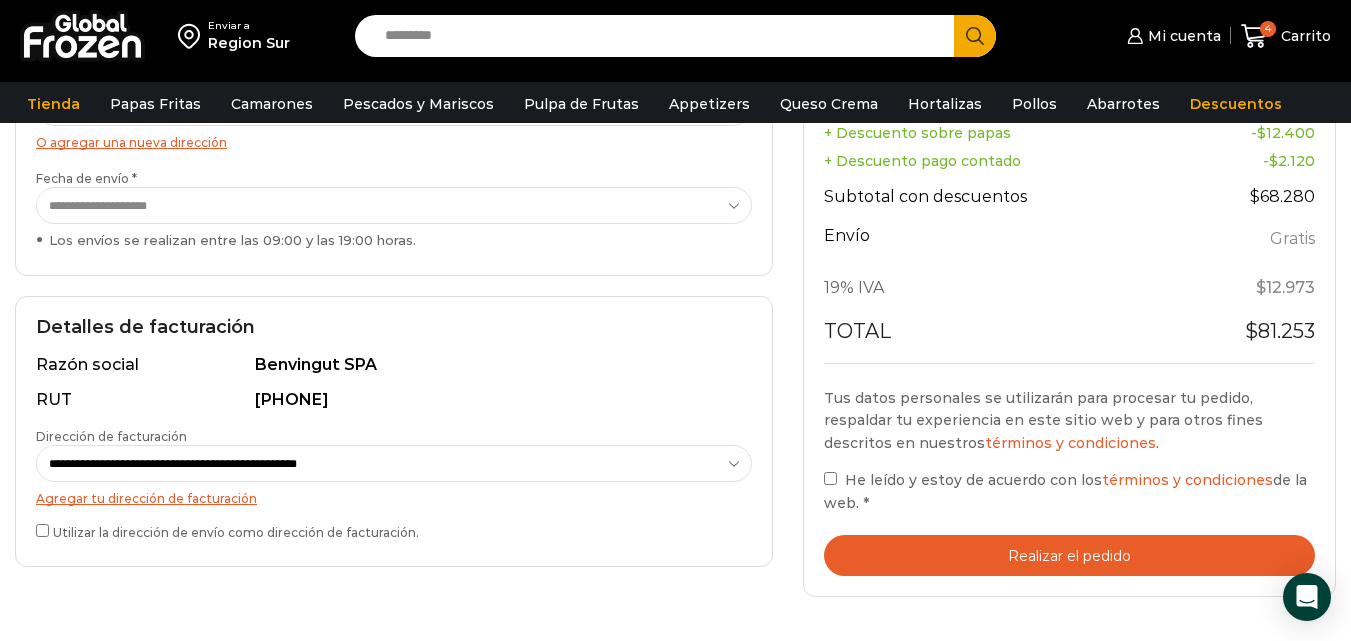 click on "Realizar el pedido" at bounding box center (1069, 555) 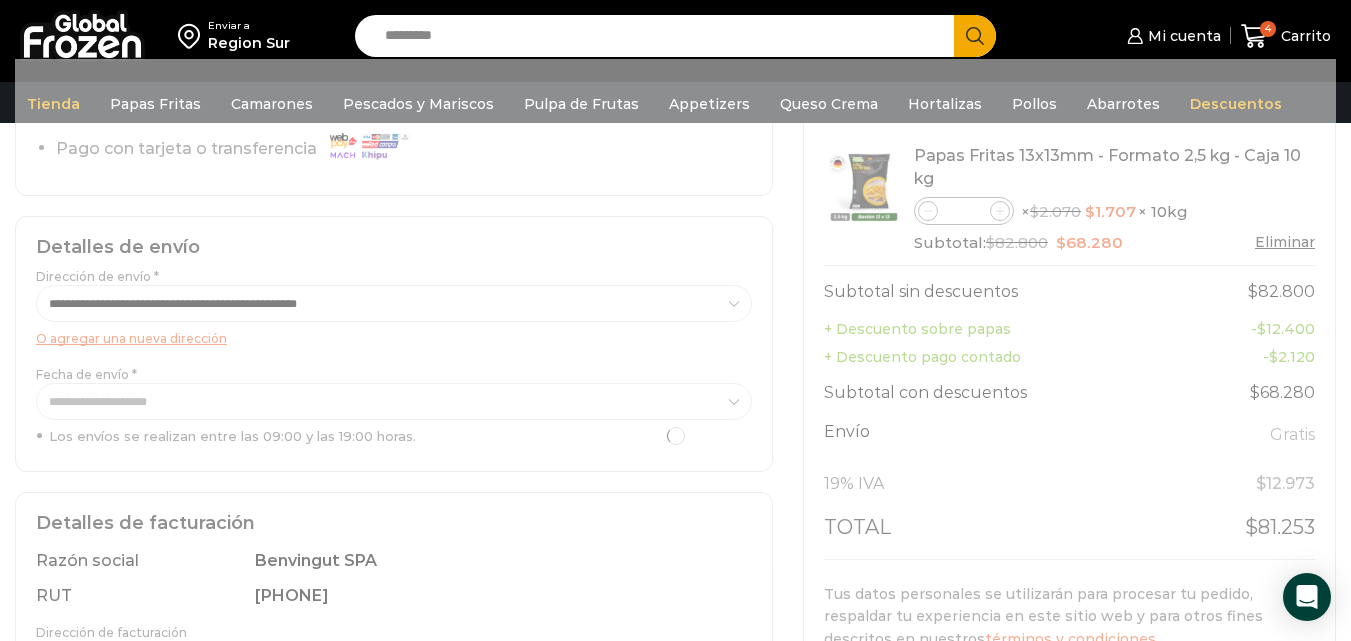 scroll, scrollTop: 200, scrollLeft: 0, axis: vertical 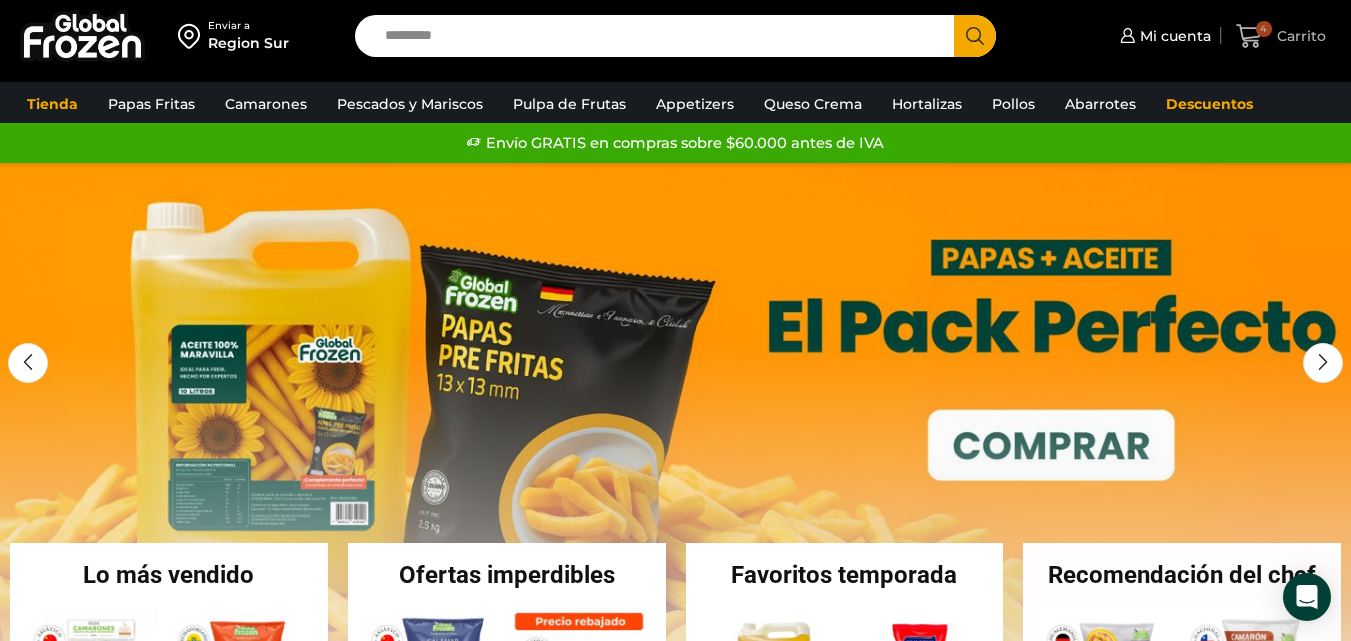 click 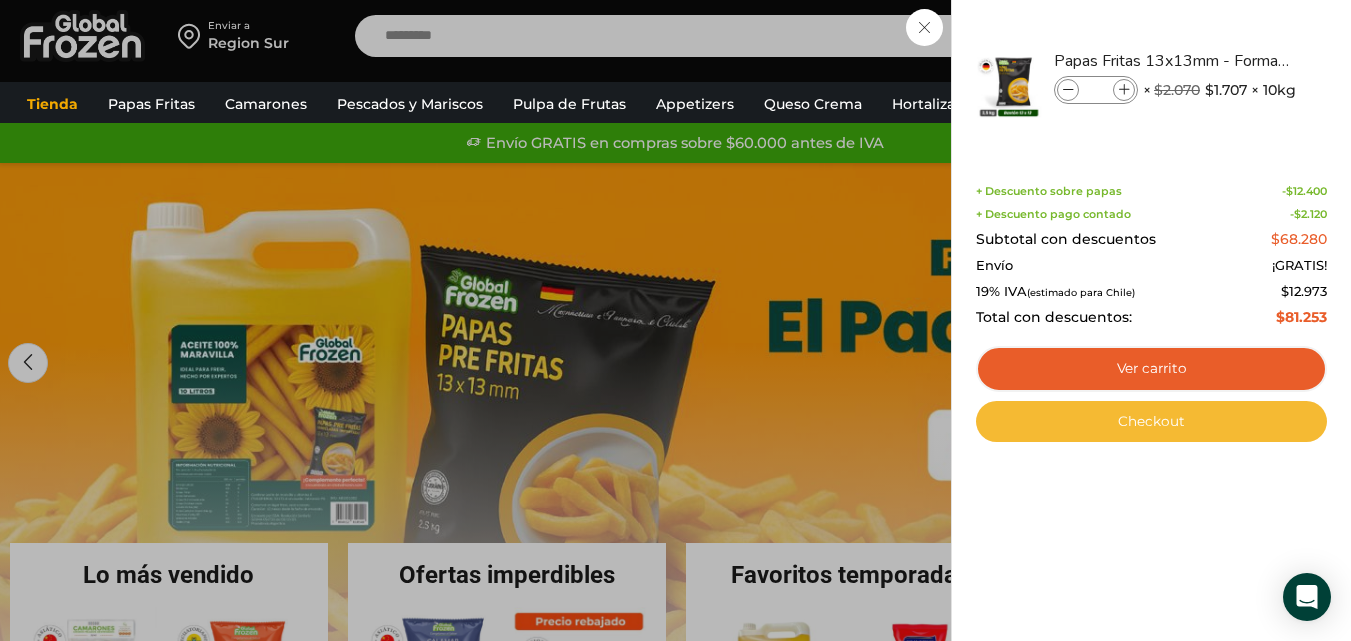 click on "Checkout" at bounding box center (1151, 422) 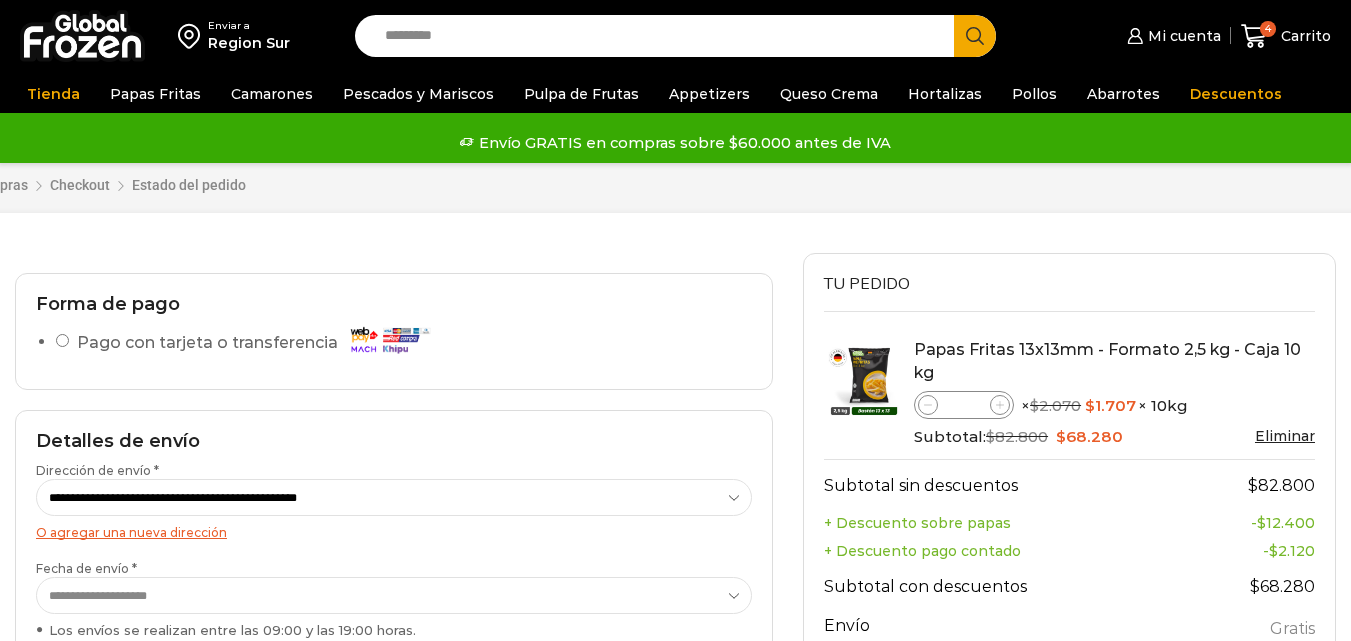 scroll, scrollTop: 0, scrollLeft: 0, axis: both 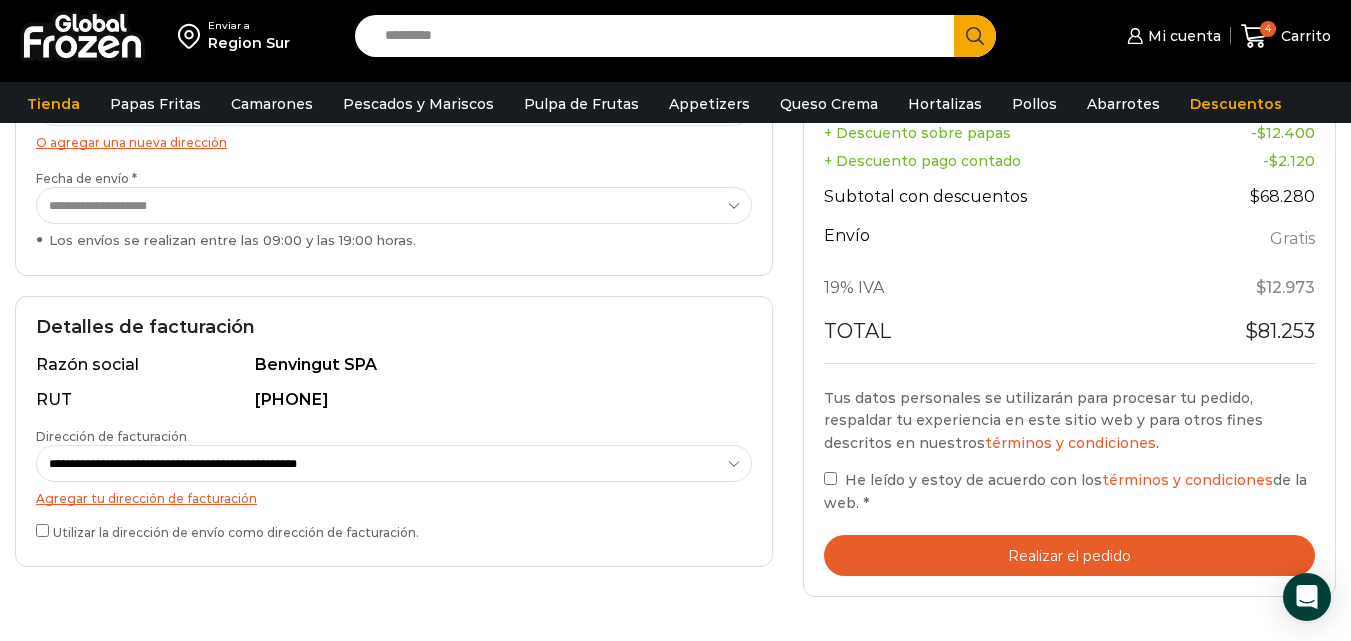 click on "Realizar el pedido" at bounding box center [1069, 555] 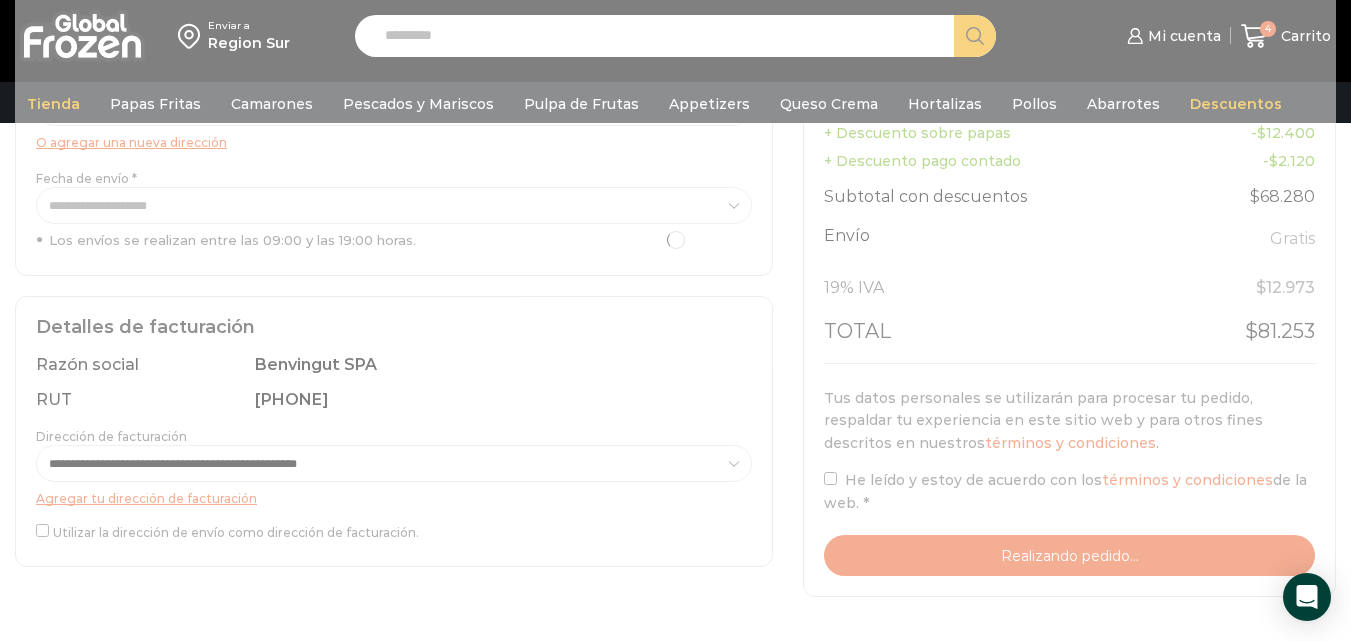 click at bounding box center (675, 240) 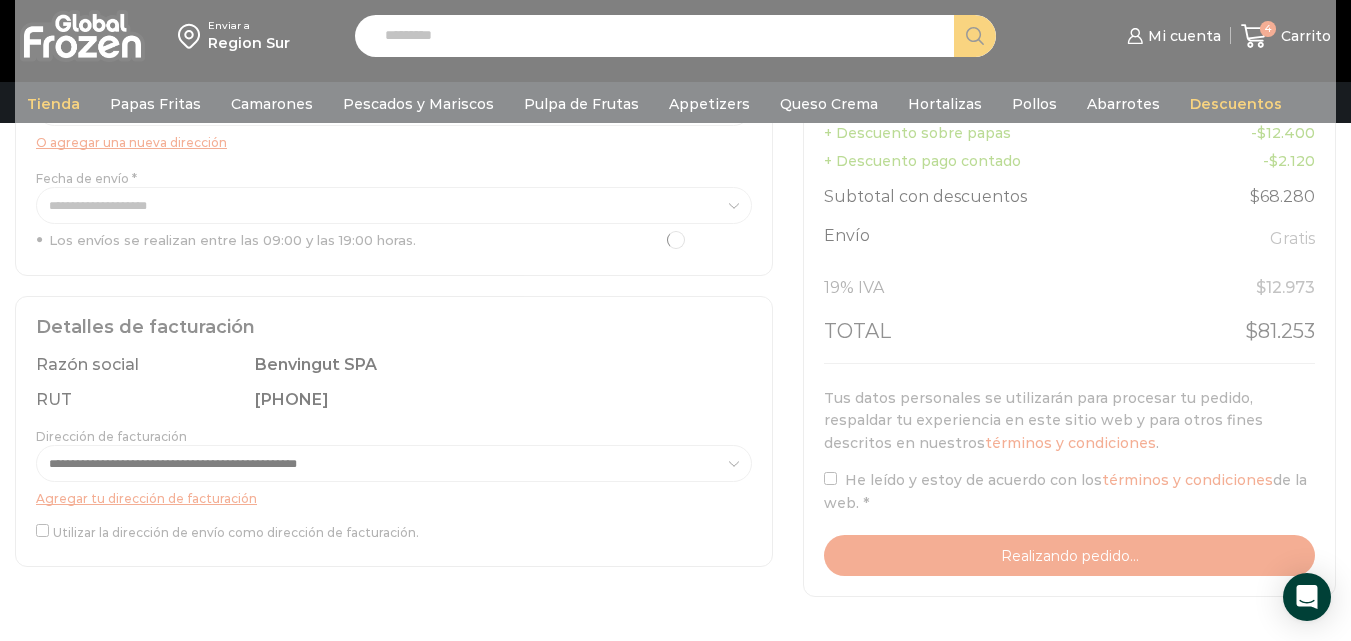 click at bounding box center [675, 240] 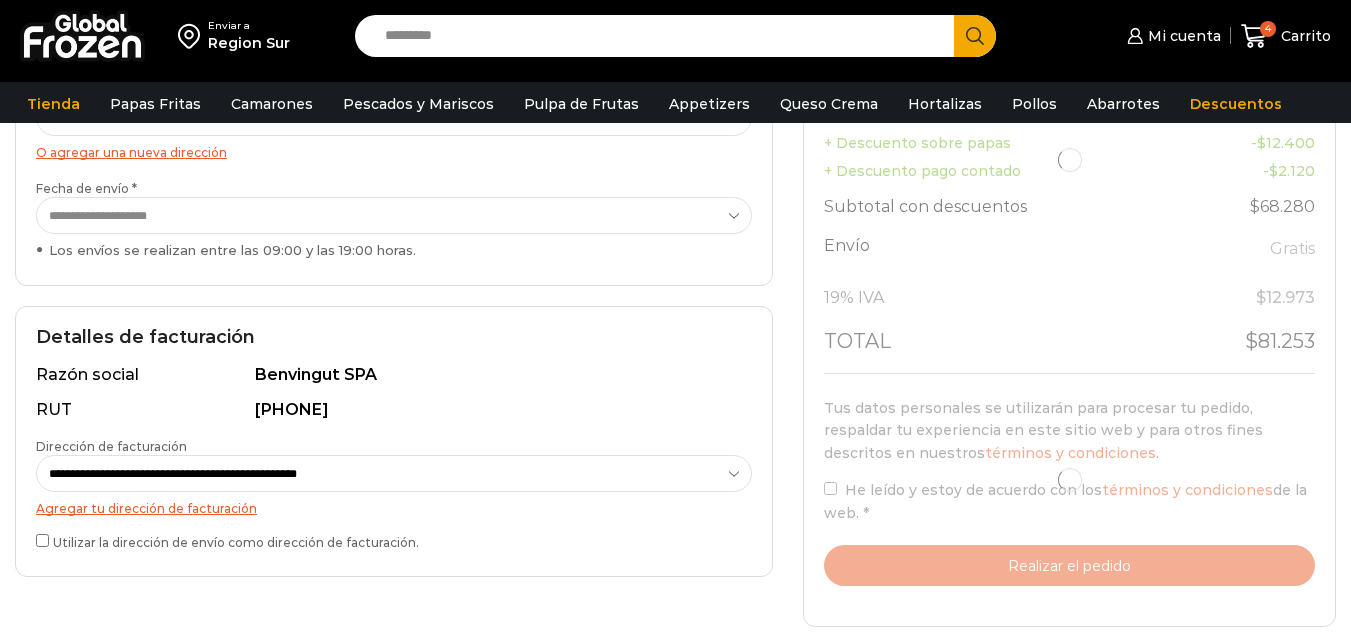 scroll, scrollTop: 400, scrollLeft: 0, axis: vertical 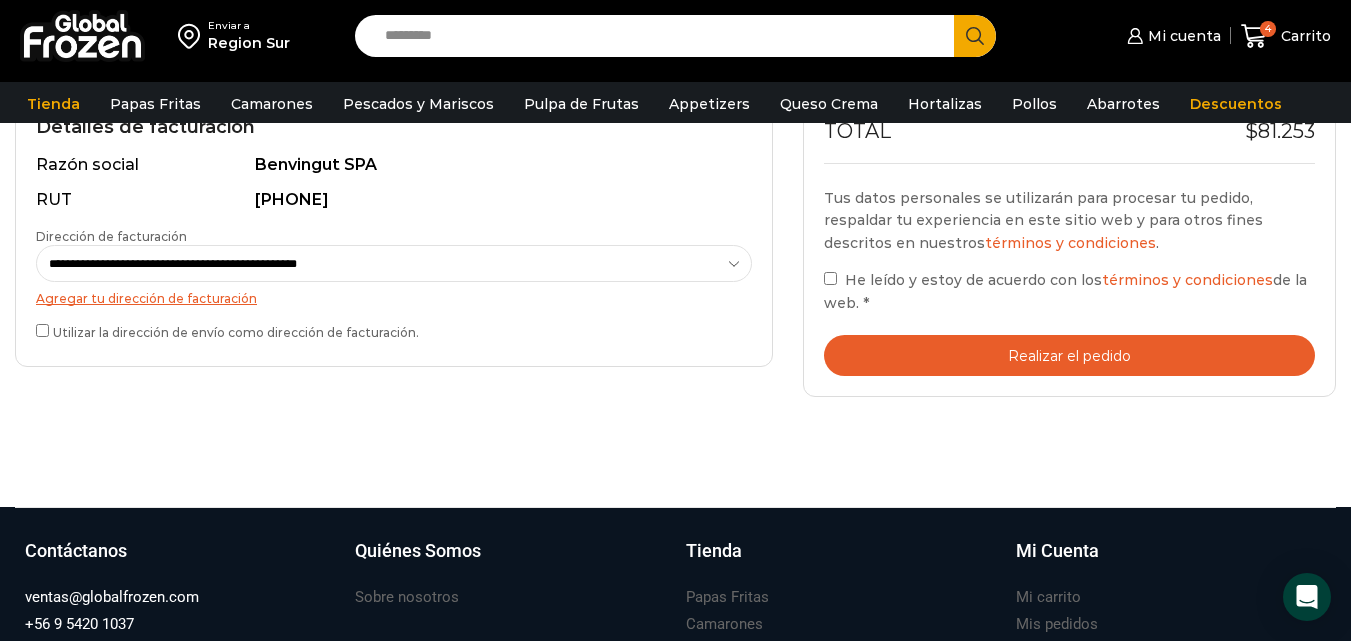 click on "Realizar el pedido" at bounding box center [1069, 355] 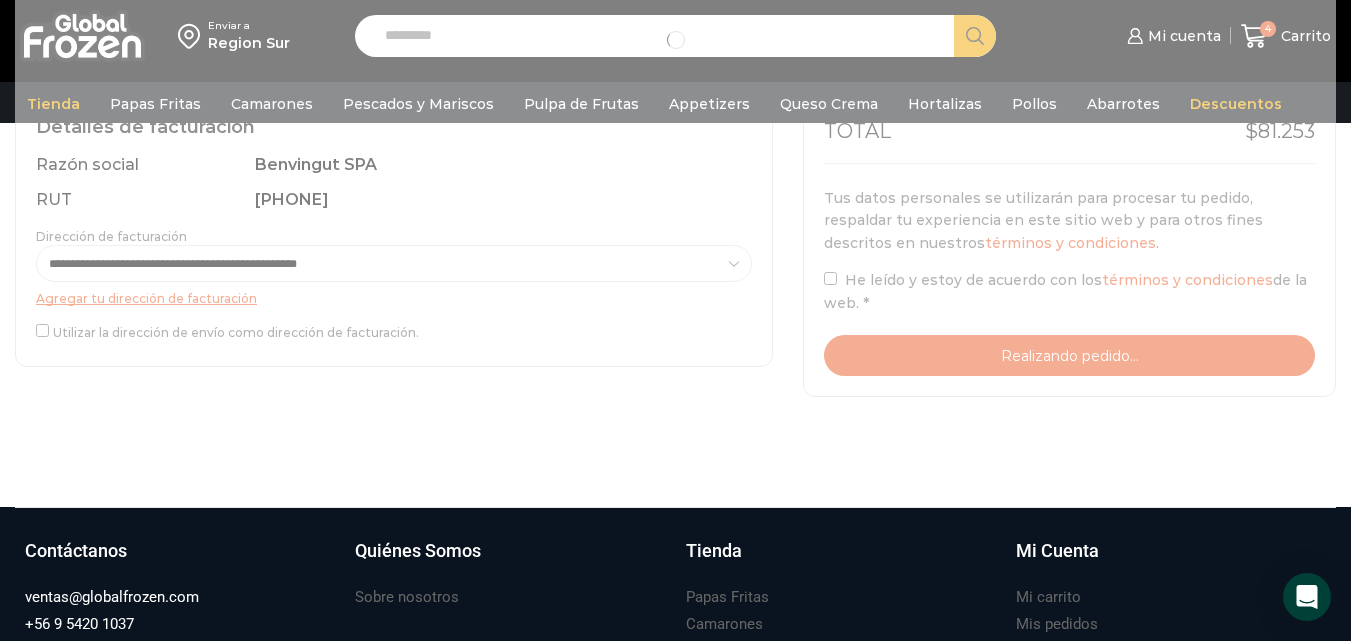 click on "**********" at bounding box center (675, 40) 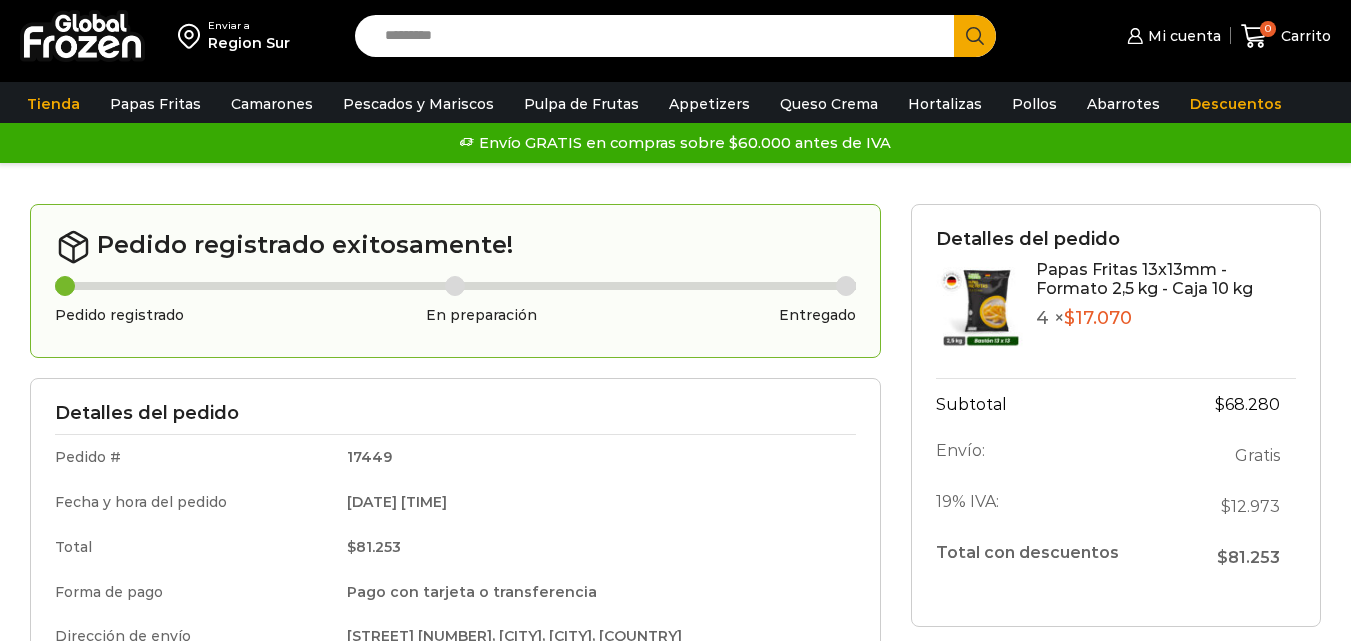 scroll, scrollTop: 0, scrollLeft: 0, axis: both 